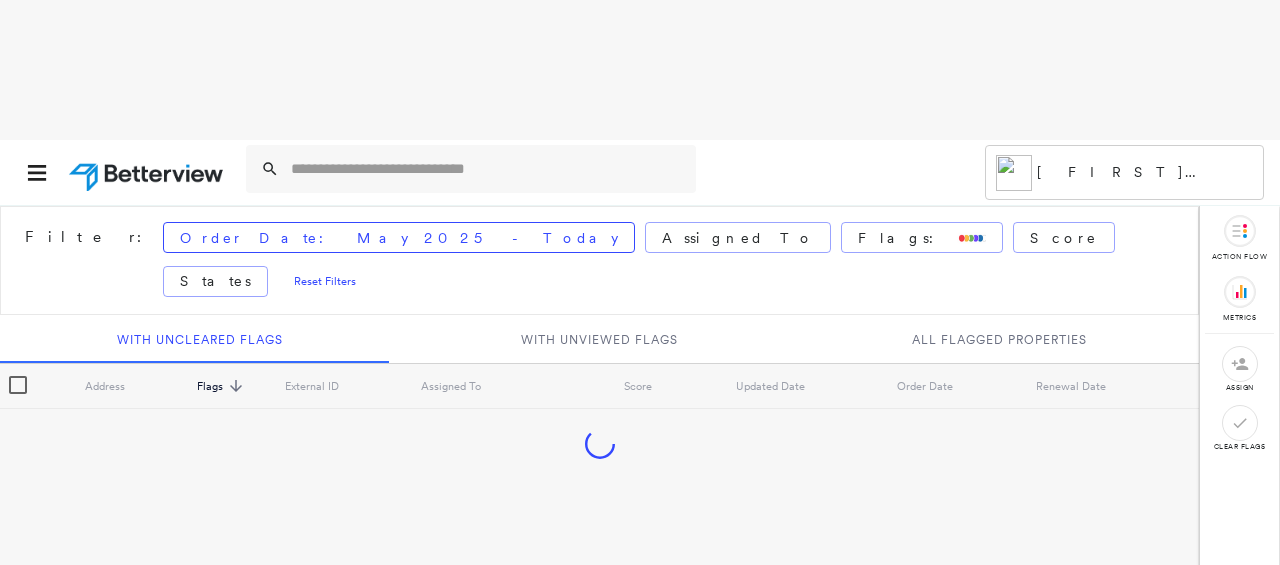 scroll, scrollTop: 0, scrollLeft: 0, axis: both 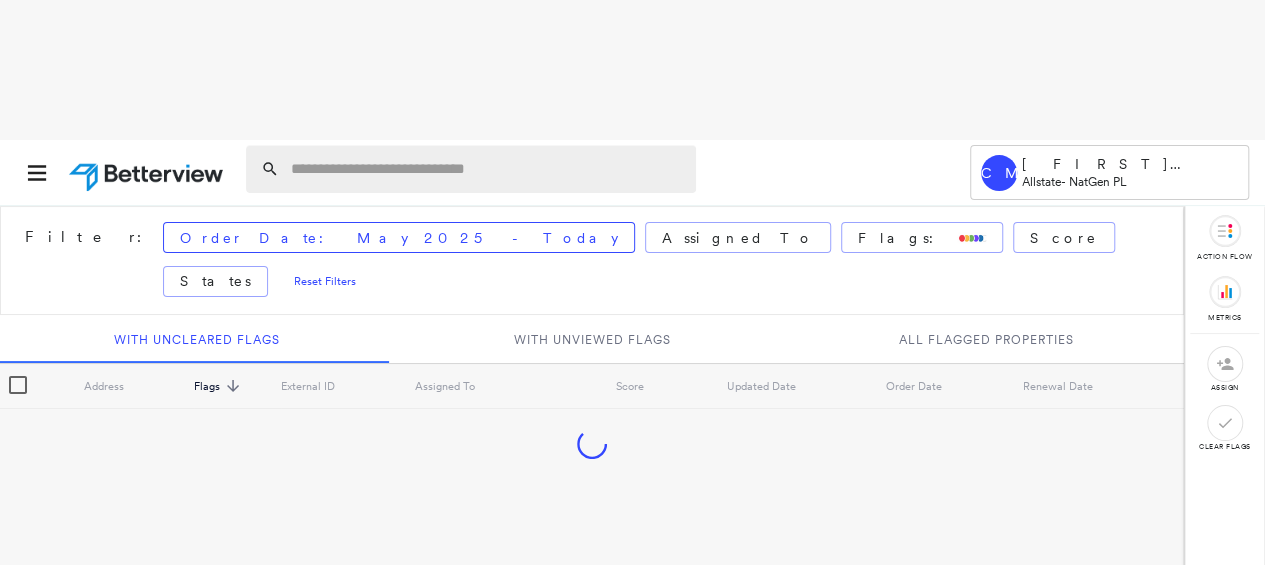 click at bounding box center (487, 169) 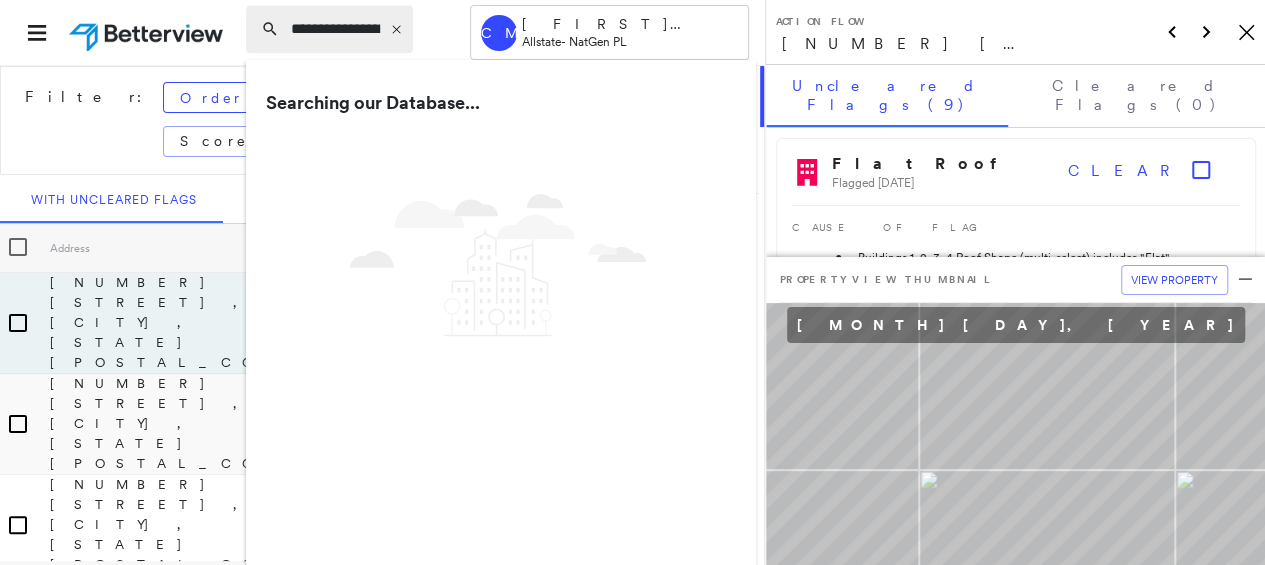 type on "**********" 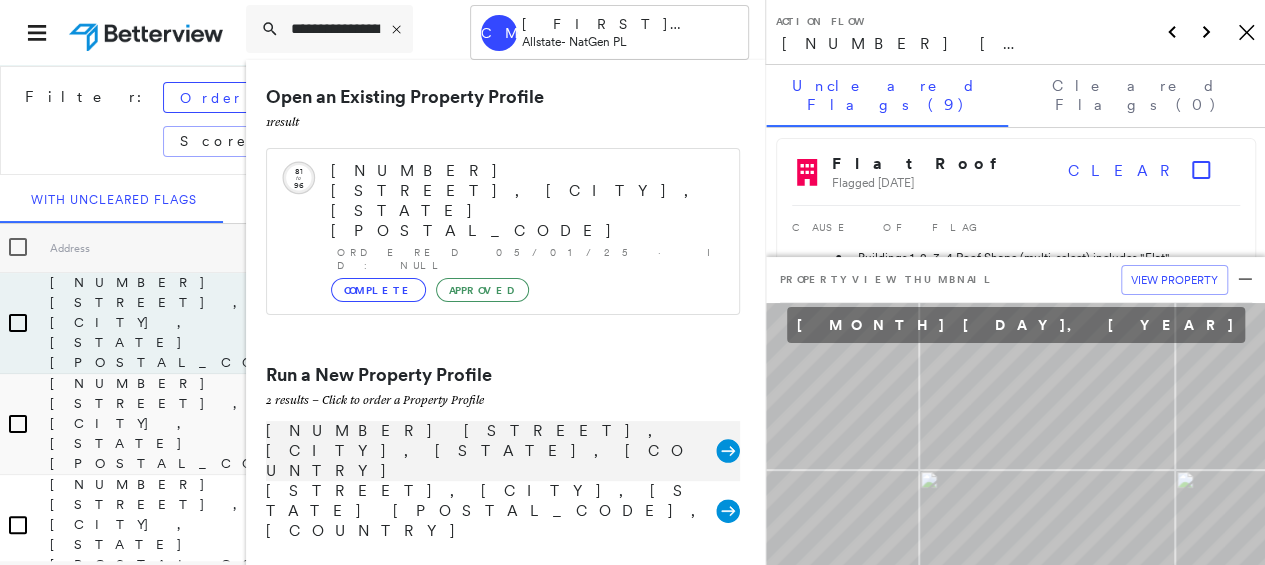 click 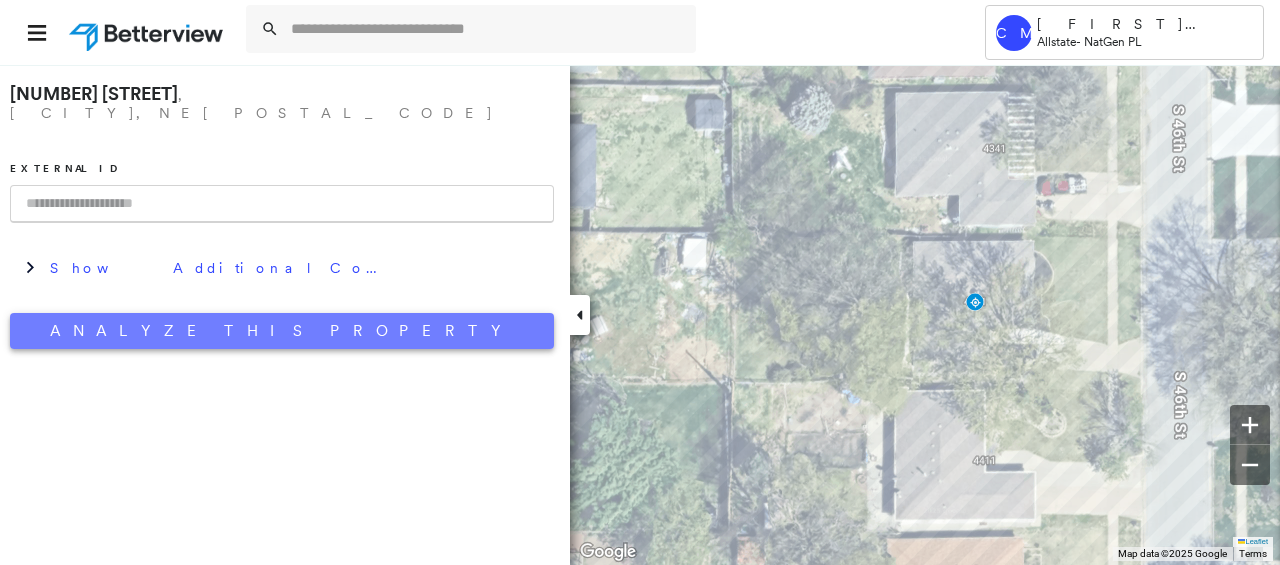 click on "Analyze This Property" at bounding box center (282, 331) 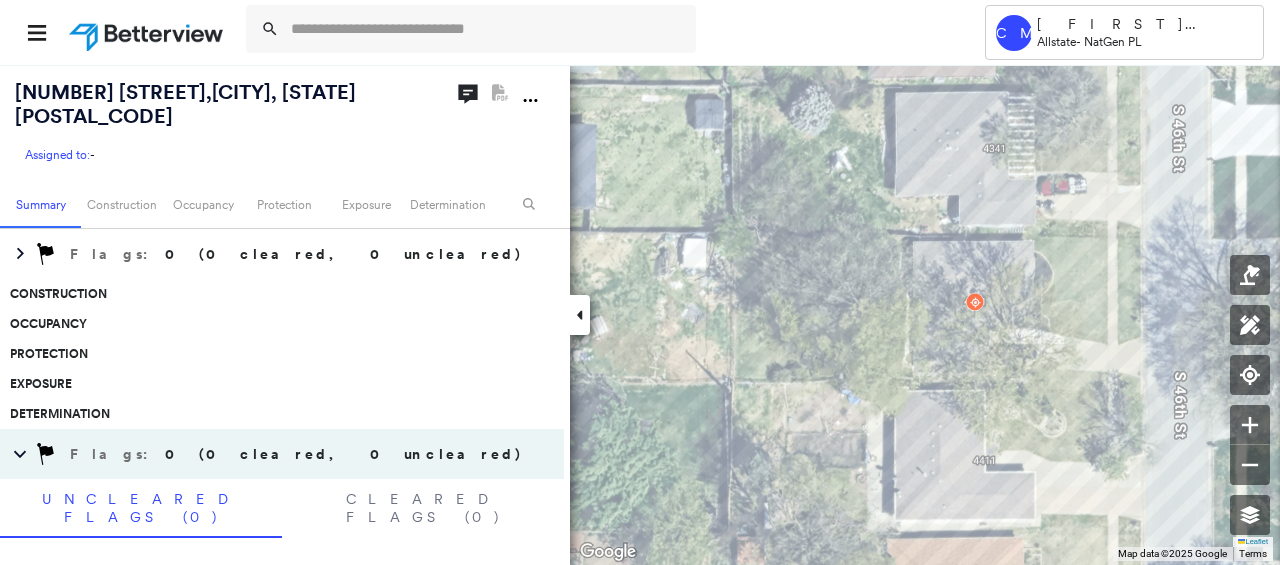 scroll, scrollTop: 200, scrollLeft: 0, axis: vertical 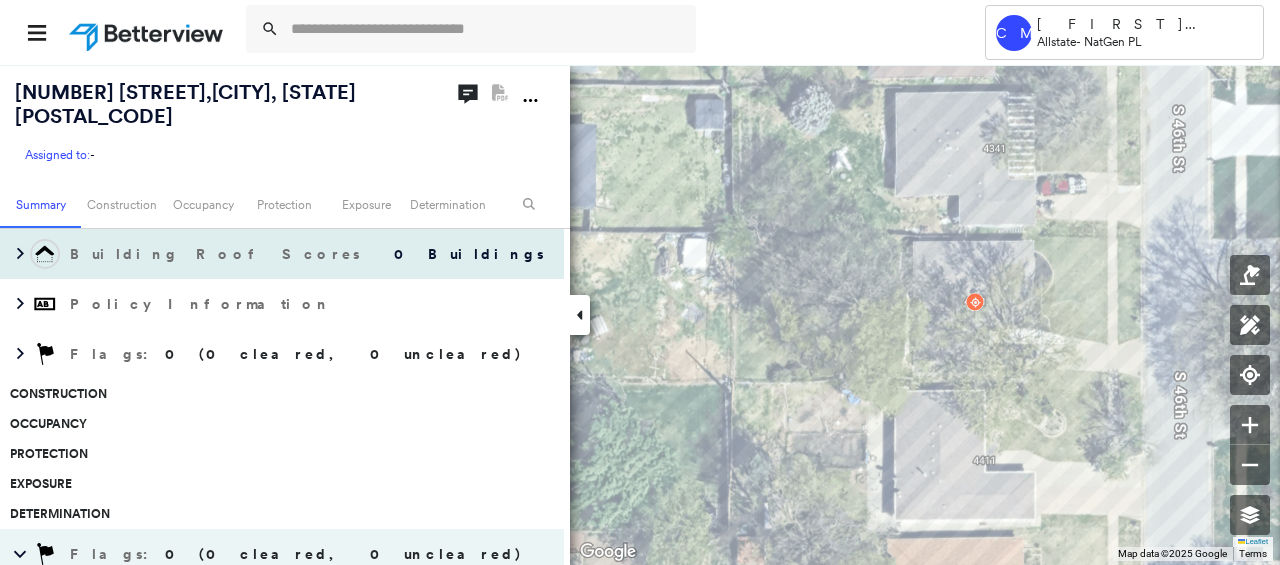 click on "Building Roof Scores" at bounding box center (217, 254) 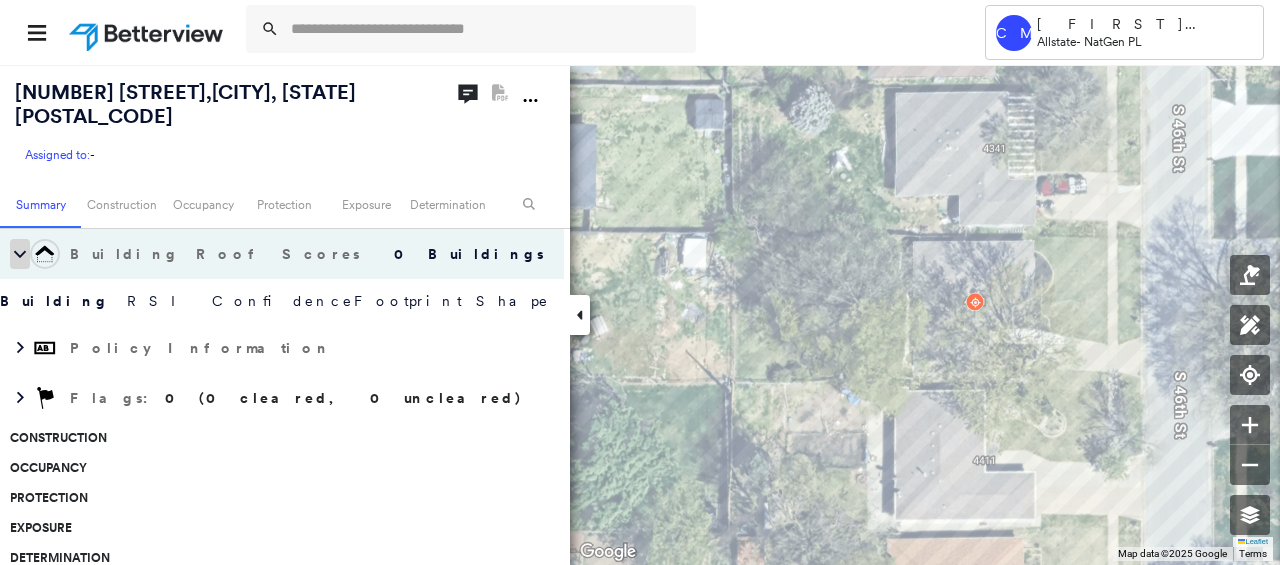 click 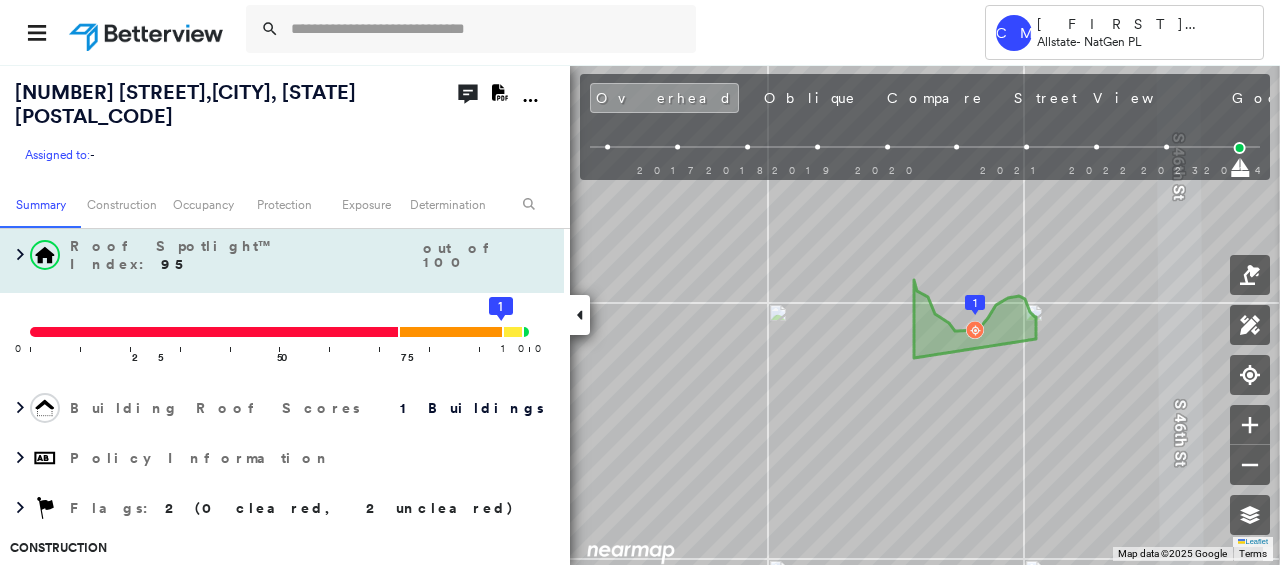 scroll, scrollTop: 200, scrollLeft: 0, axis: vertical 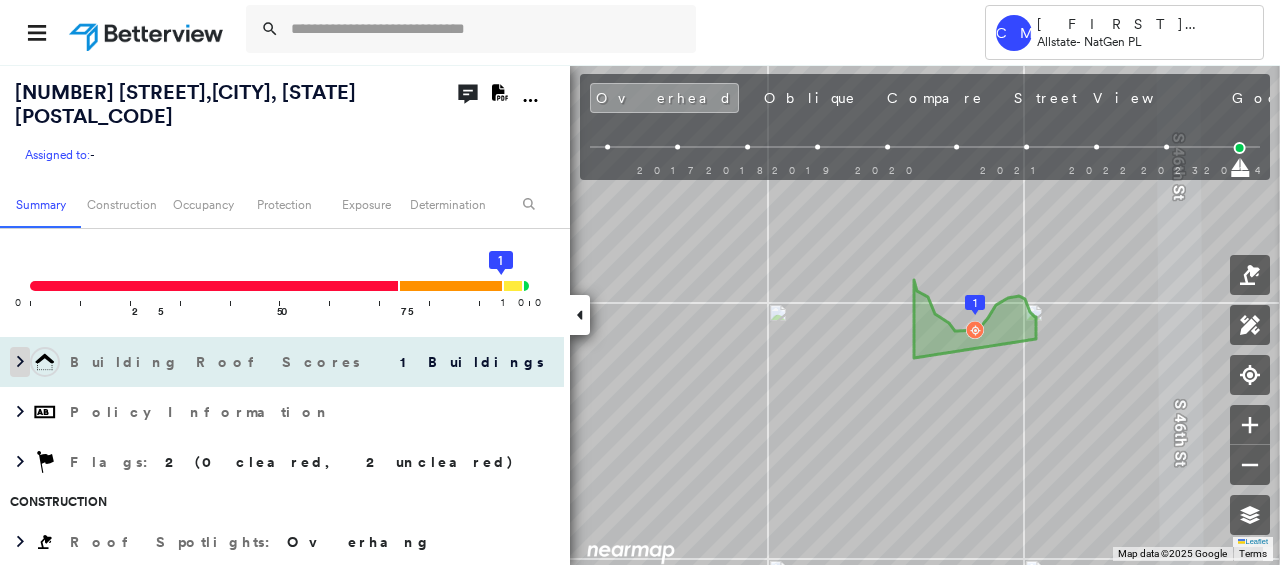 click at bounding box center [20, 362] 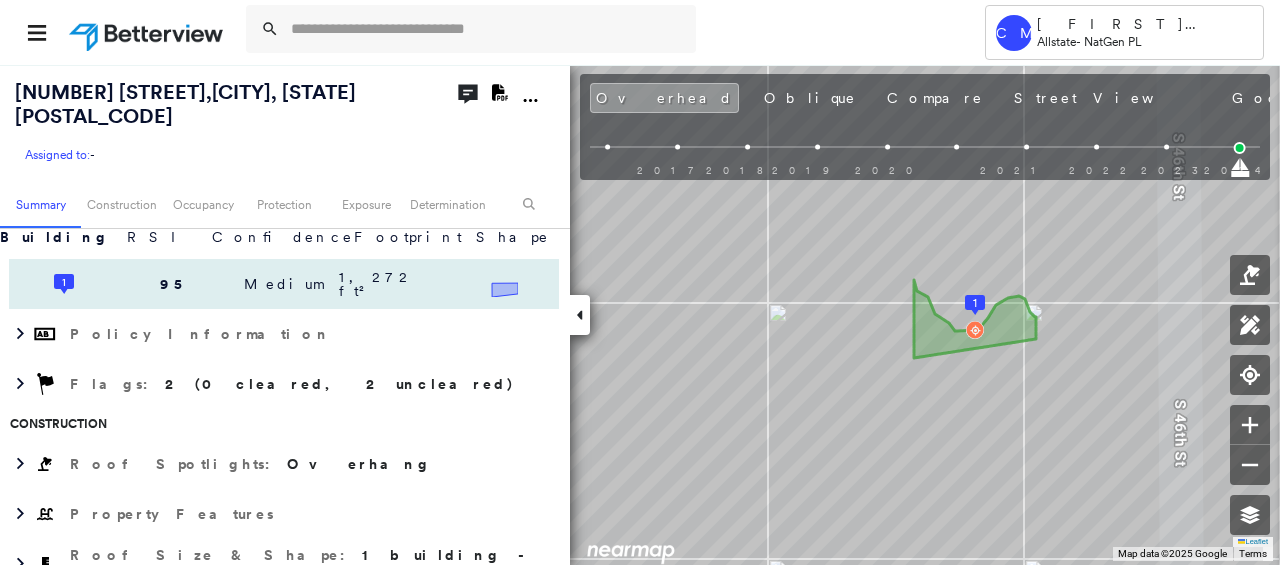 scroll, scrollTop: 400, scrollLeft: 0, axis: vertical 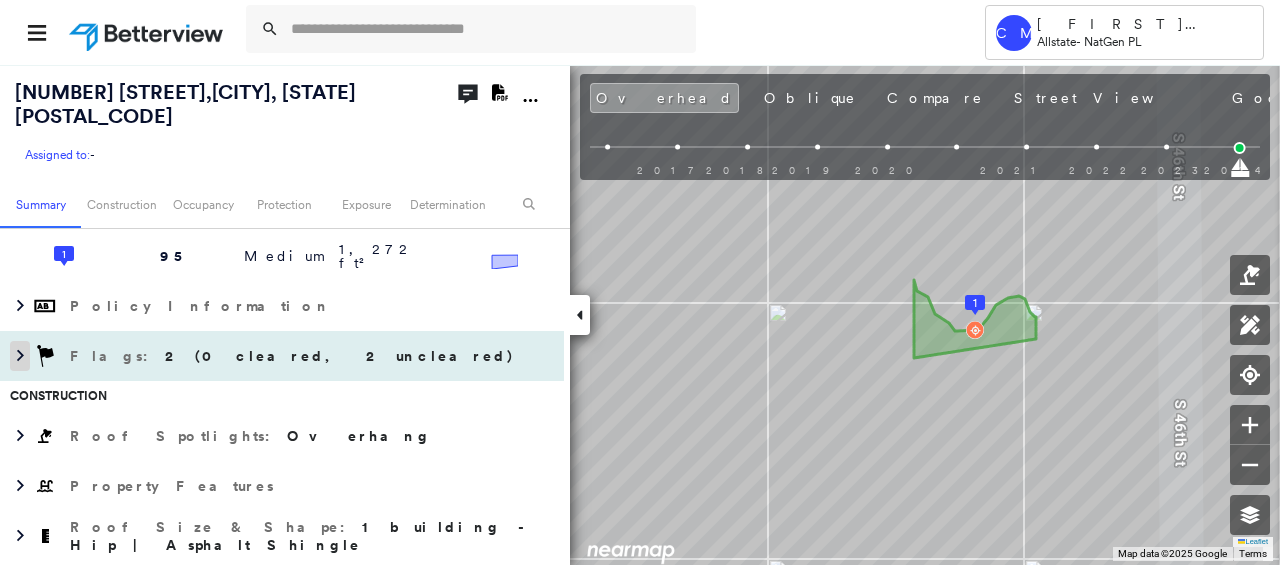 click 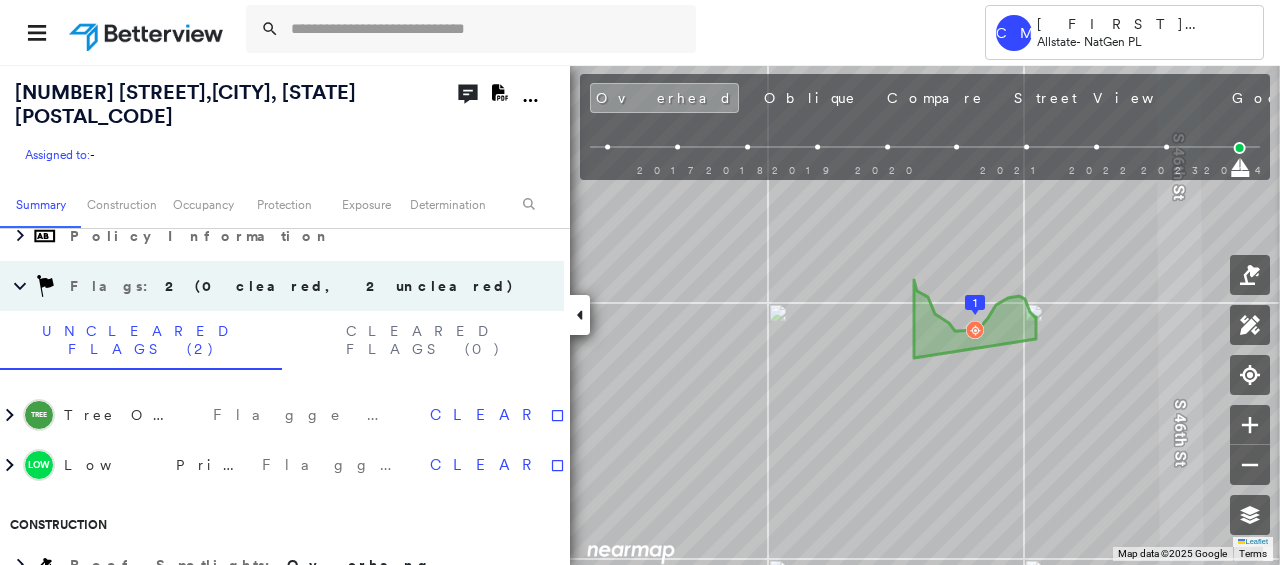 scroll, scrollTop: 500, scrollLeft: 0, axis: vertical 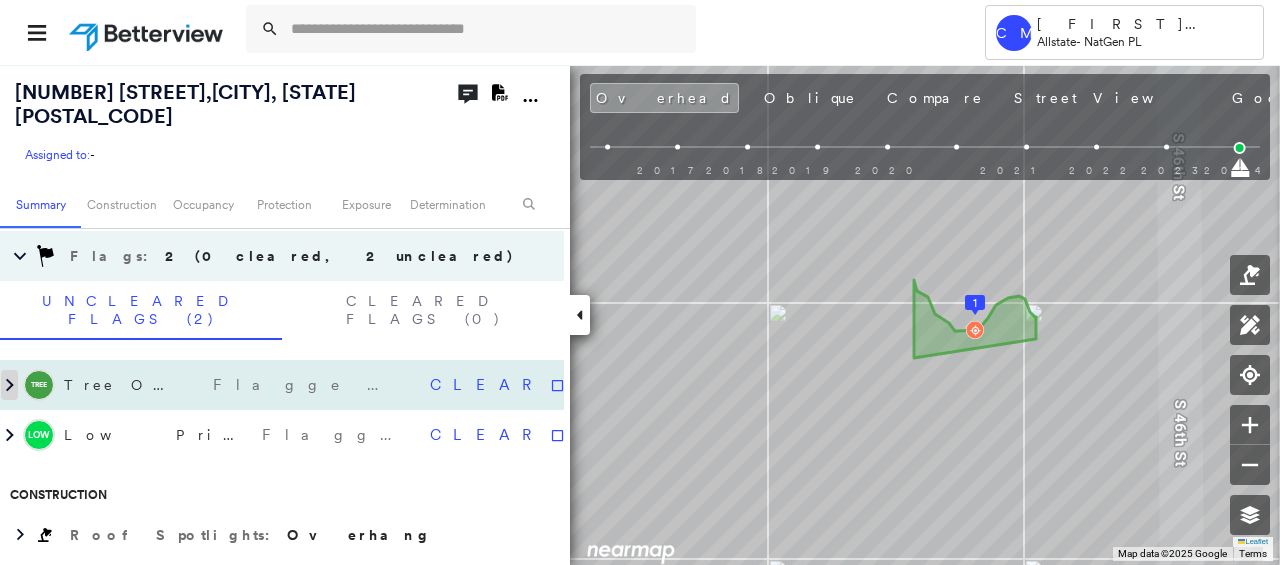click 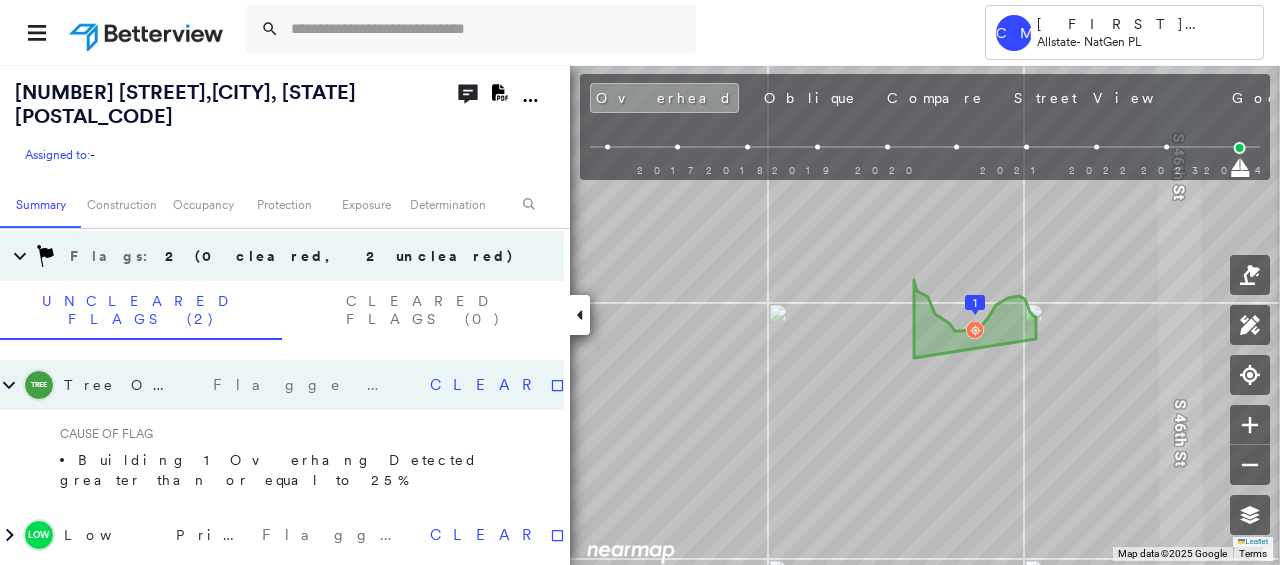 scroll, scrollTop: 600, scrollLeft: 0, axis: vertical 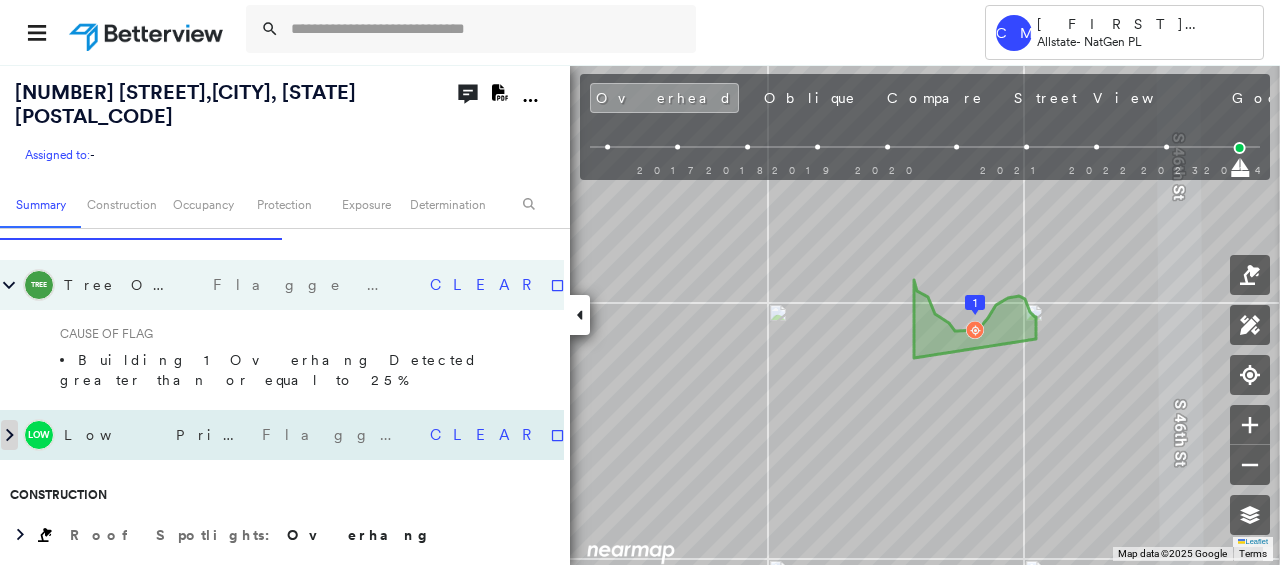click at bounding box center (-12, 435) 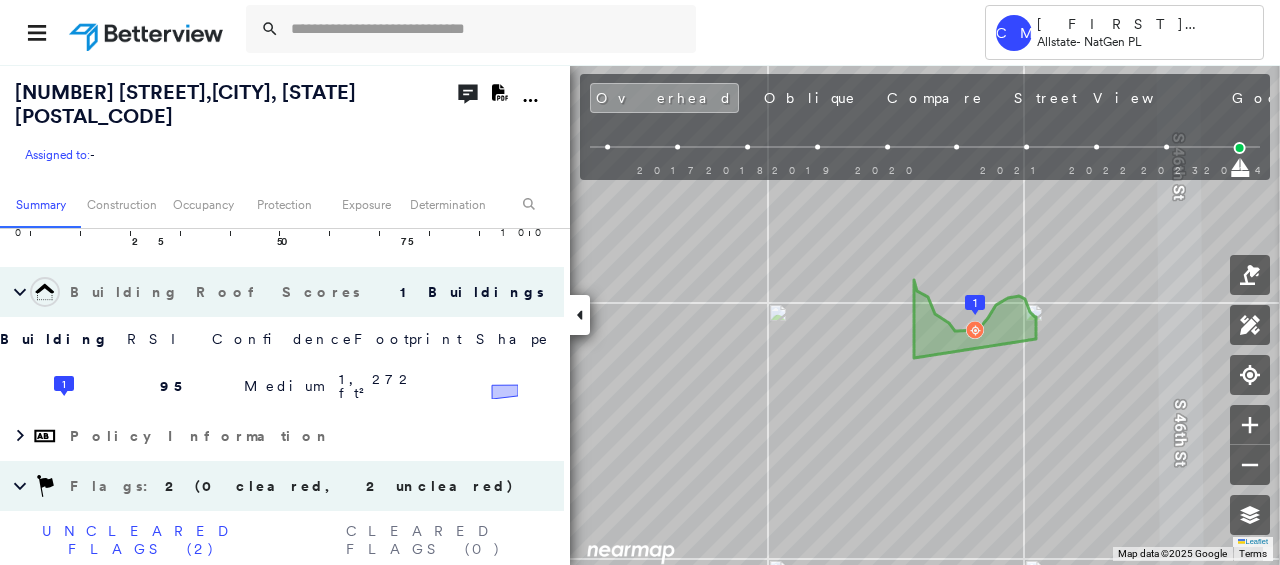 scroll, scrollTop: 300, scrollLeft: 0, axis: vertical 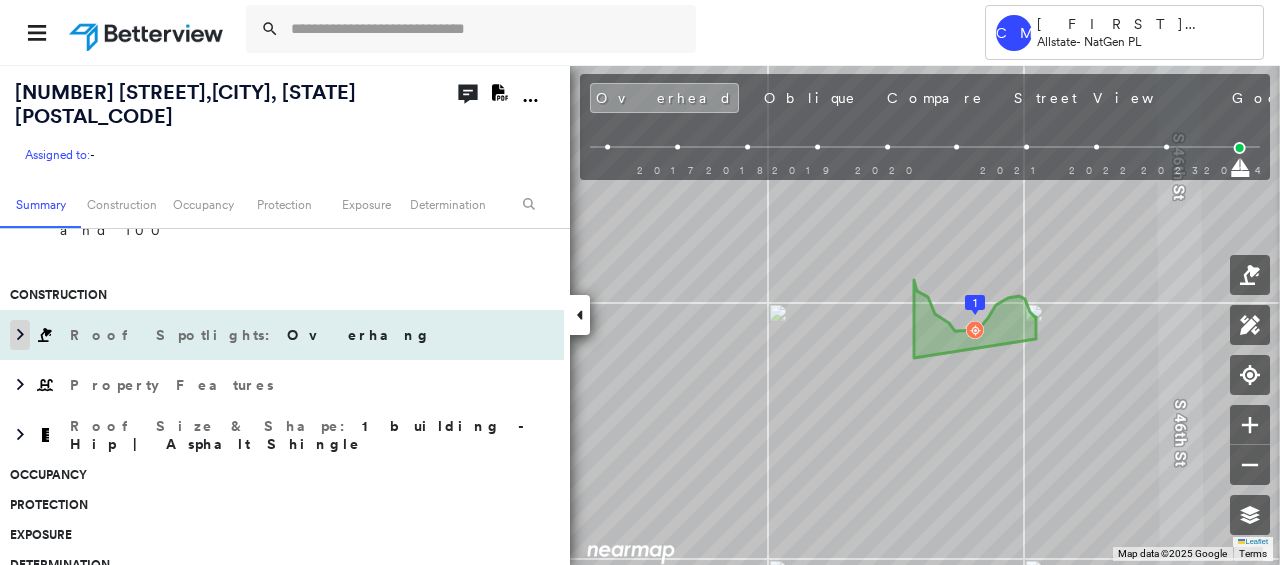 click at bounding box center (20, 335) 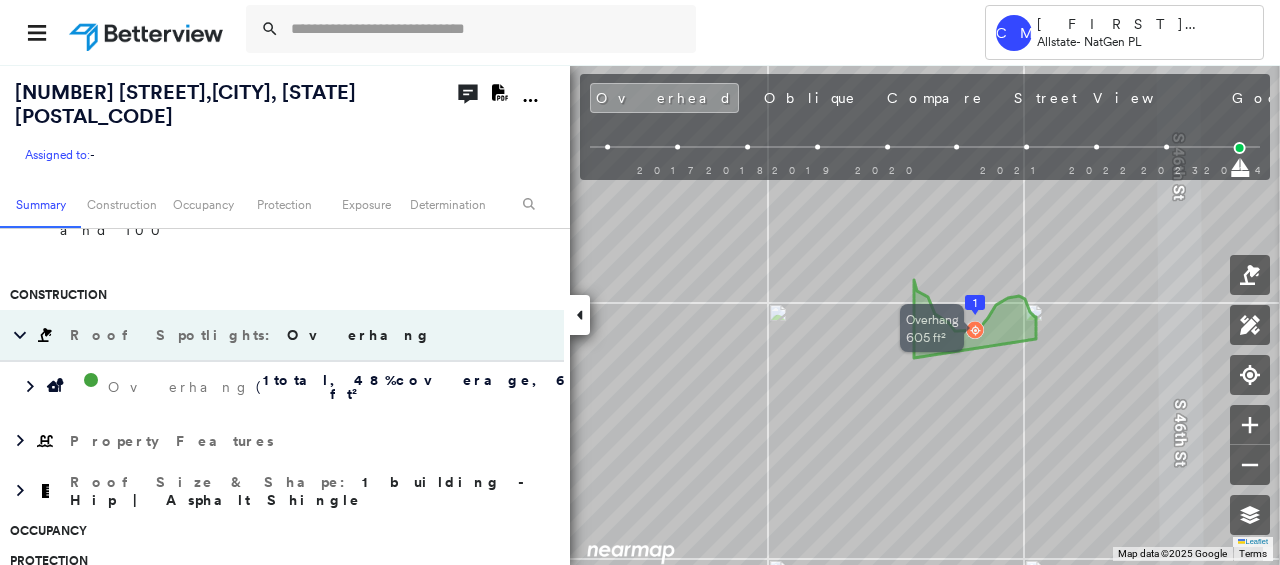 click 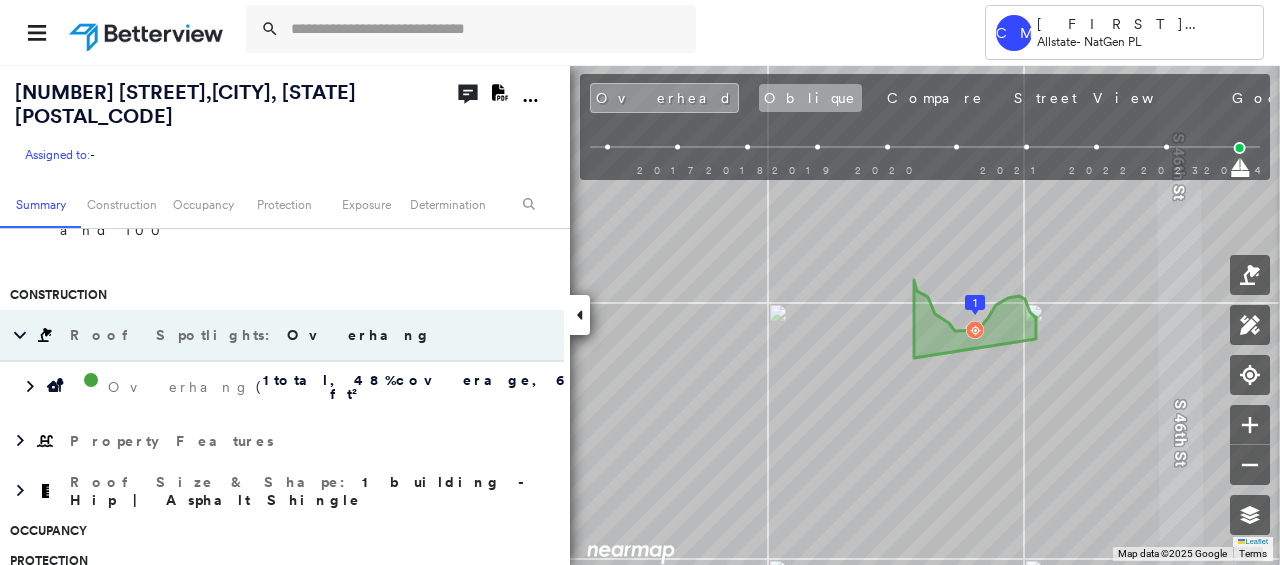 click on "Oblique" at bounding box center [810, 98] 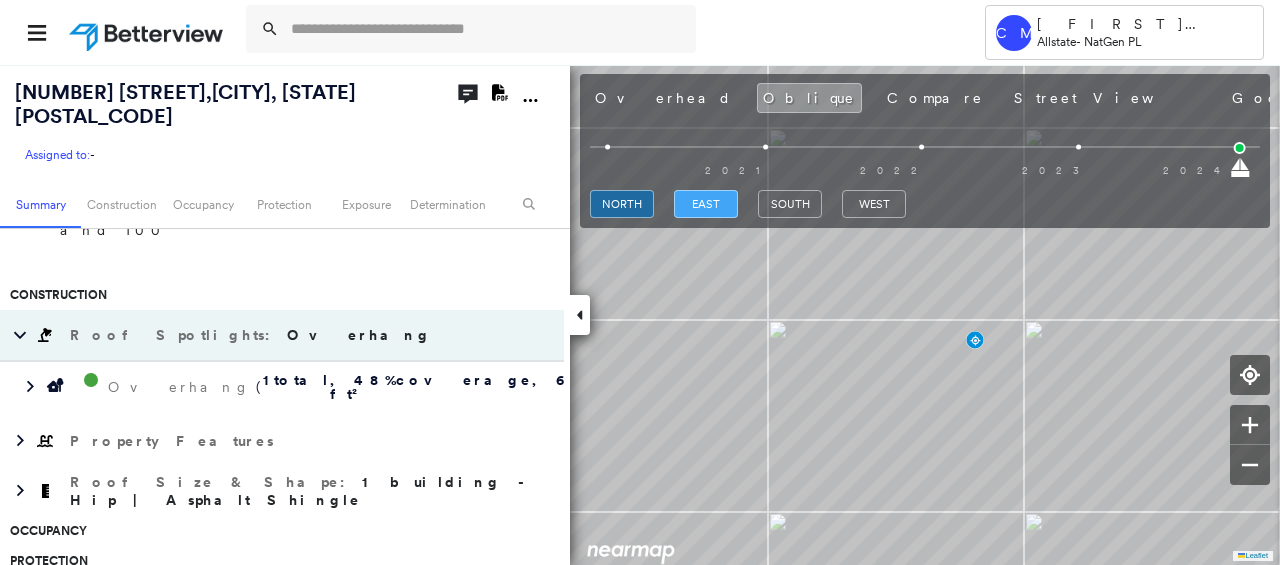 click on "east" at bounding box center (706, 204) 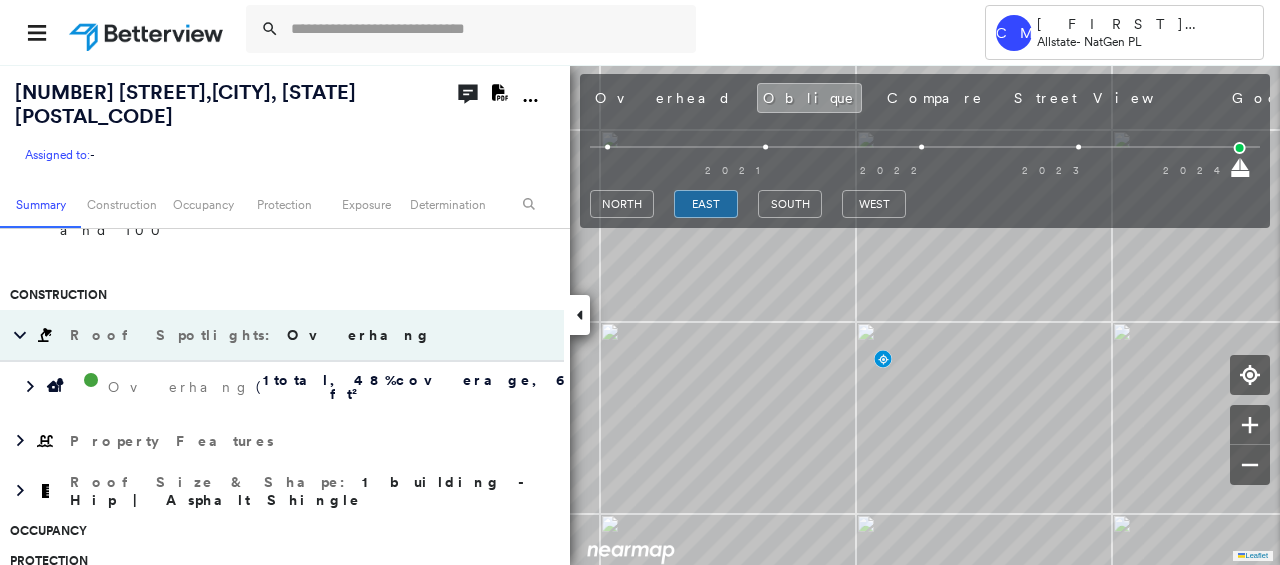 click on "north east south west" at bounding box center (748, 204) 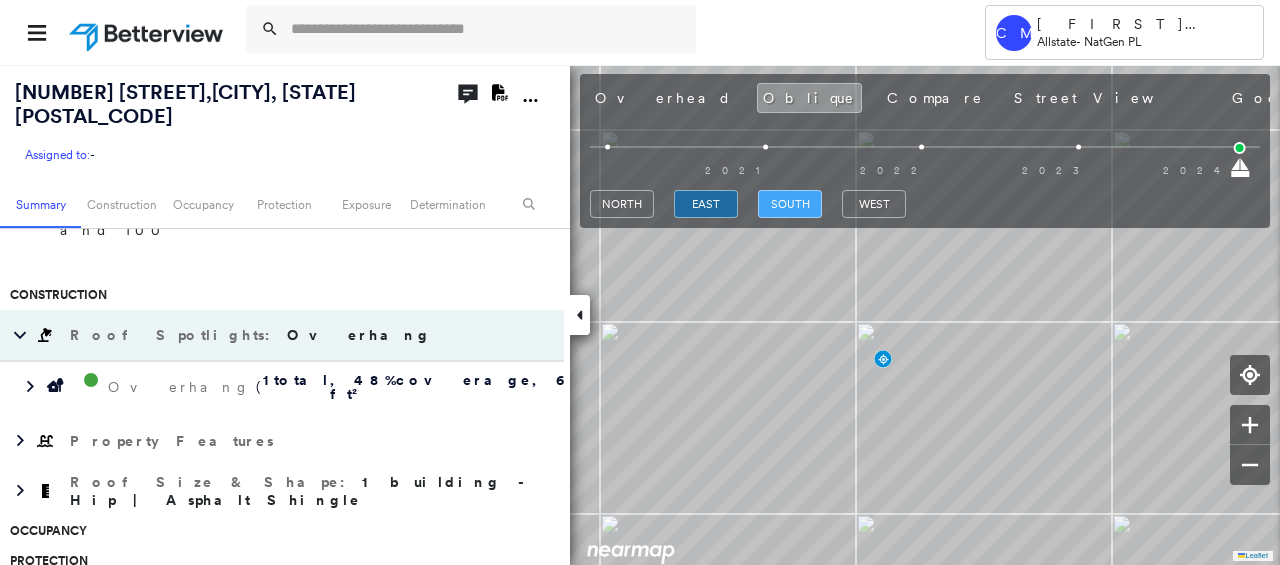 click on "south" at bounding box center [790, 204] 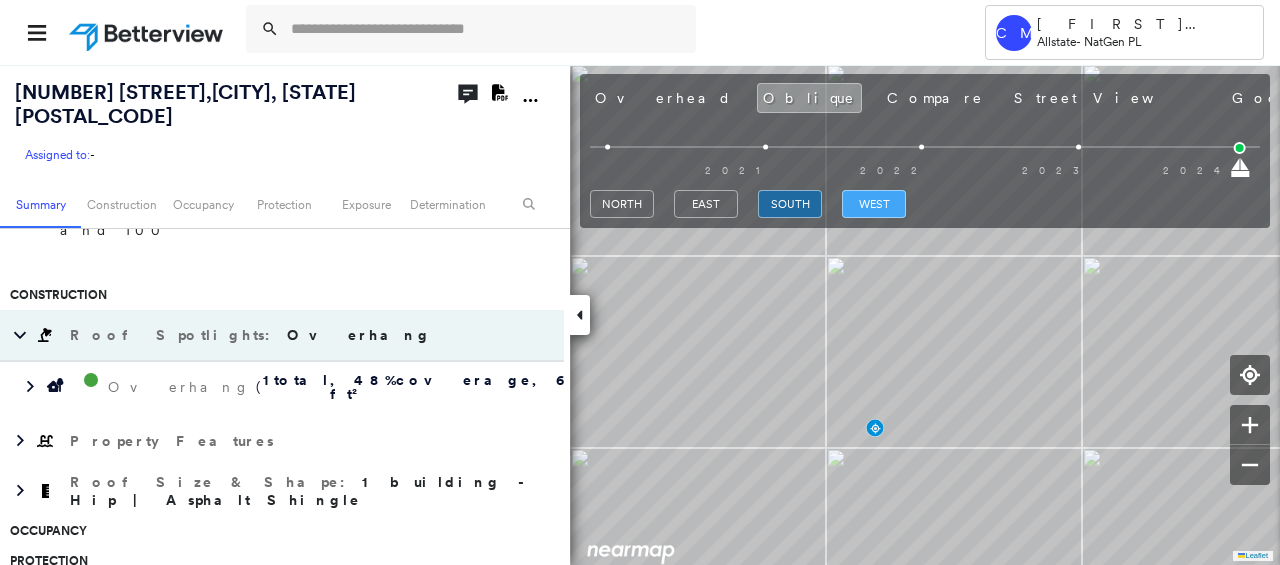 click on "west" at bounding box center [874, 204] 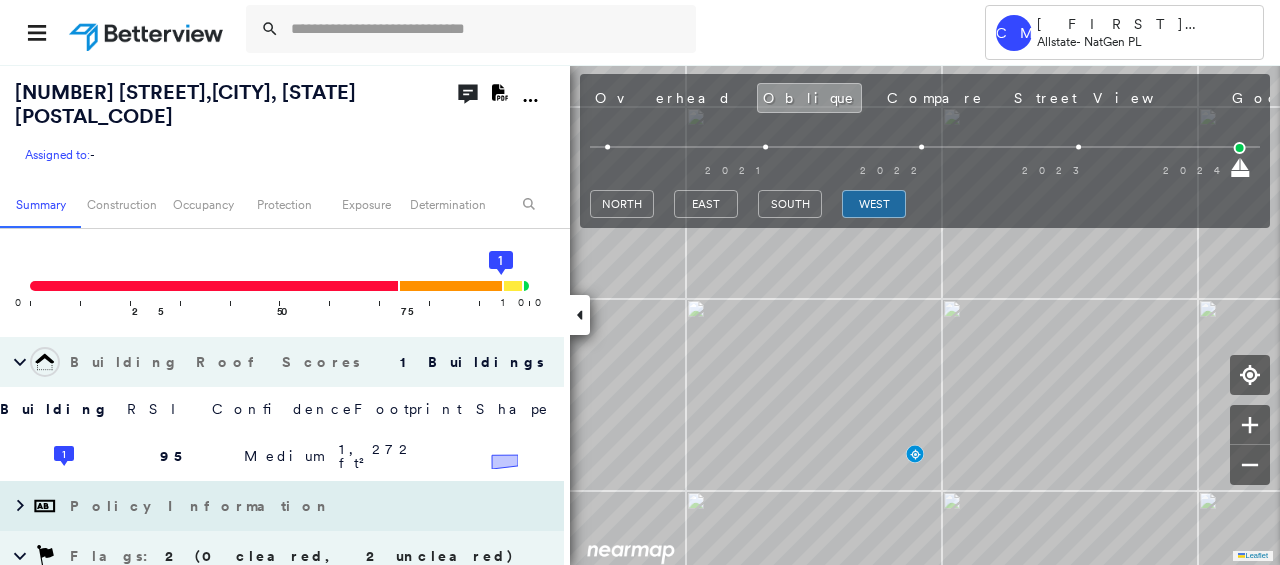 scroll, scrollTop: 0, scrollLeft: 0, axis: both 